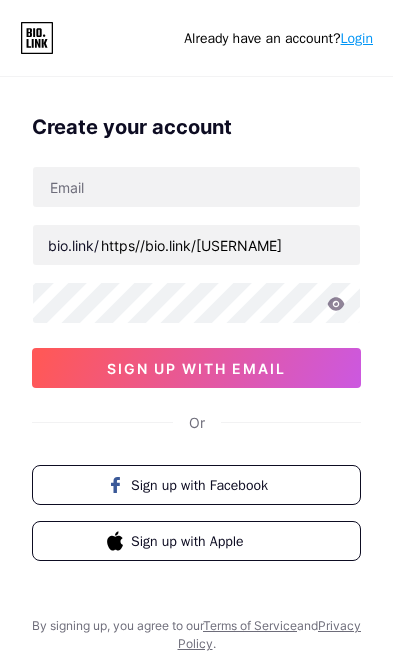 scroll, scrollTop: 0, scrollLeft: 0, axis: both 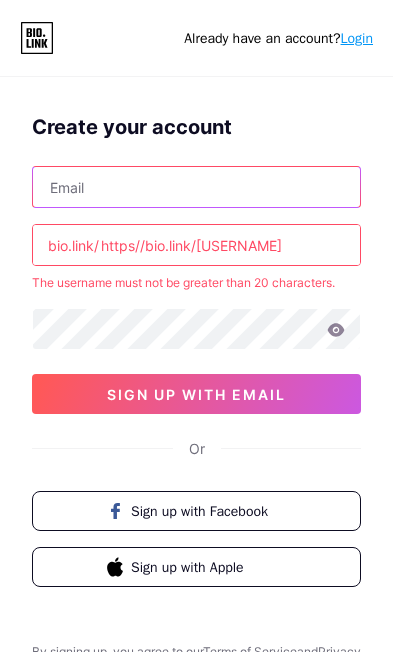 click at bounding box center [196, 187] 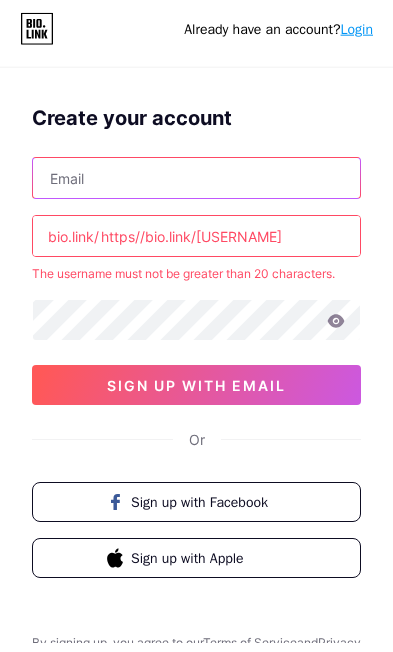type on "[EMAIL]" 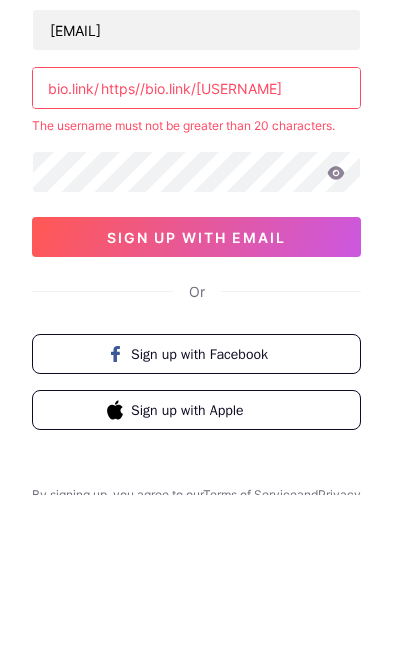scroll, scrollTop: 157, scrollLeft: 0, axis: vertical 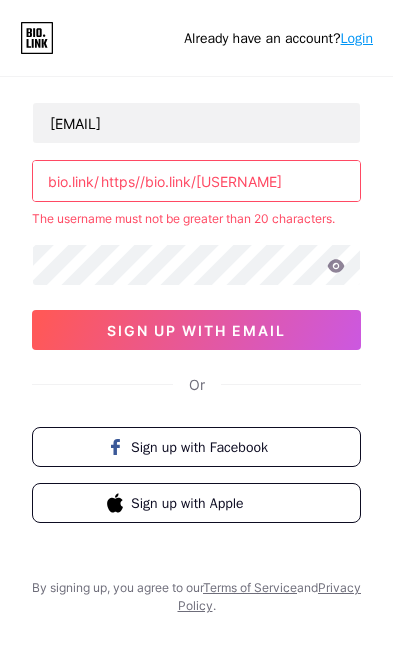 click on "sign up with email" at bounding box center [196, 330] 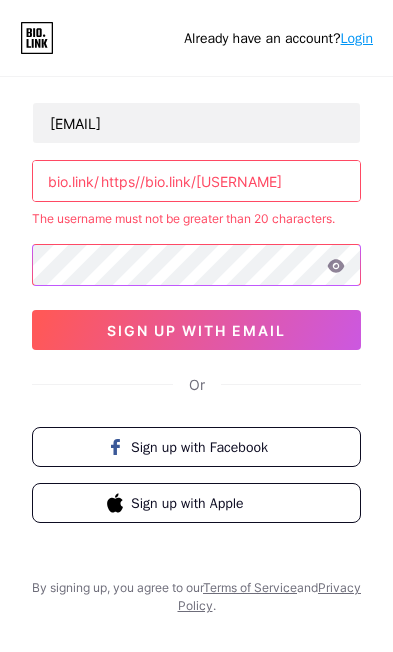 scroll, scrollTop: 151, scrollLeft: 0, axis: vertical 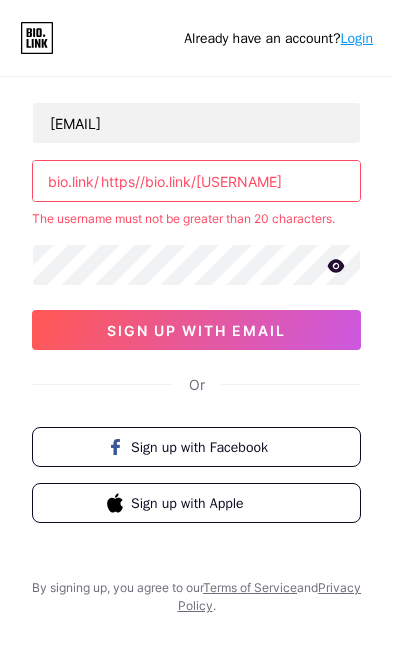 click 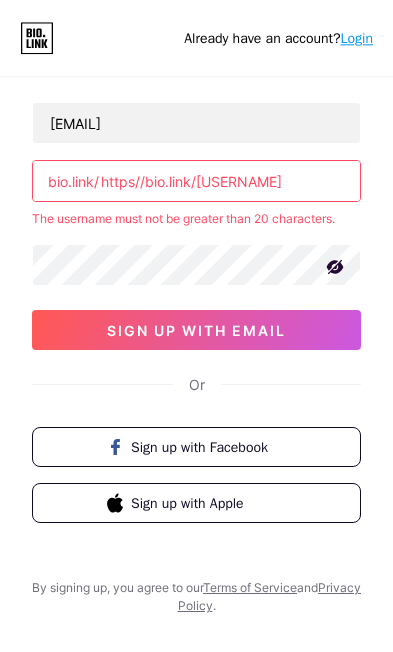 click on "sign up with email" at bounding box center [196, 330] 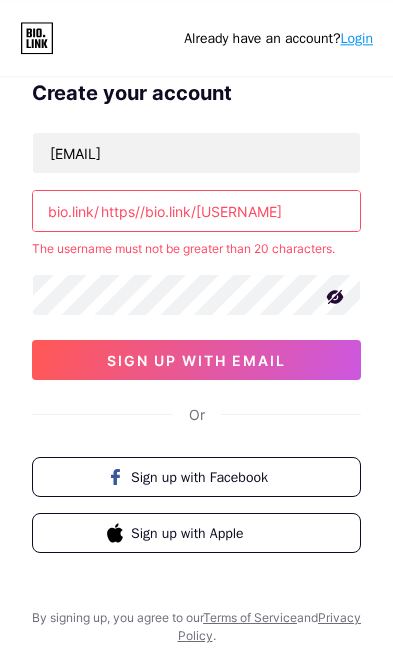 scroll, scrollTop: 29, scrollLeft: 0, axis: vertical 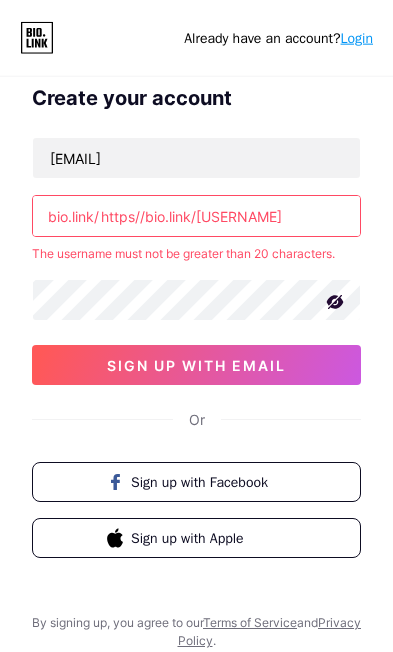 click on "https//bio.link/[USERNAME]" at bounding box center [196, 216] 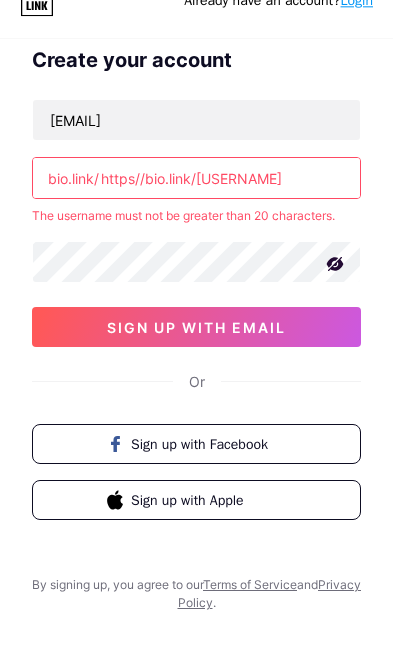 click on "https//bio.link/[USERNAME]" at bounding box center [196, 216] 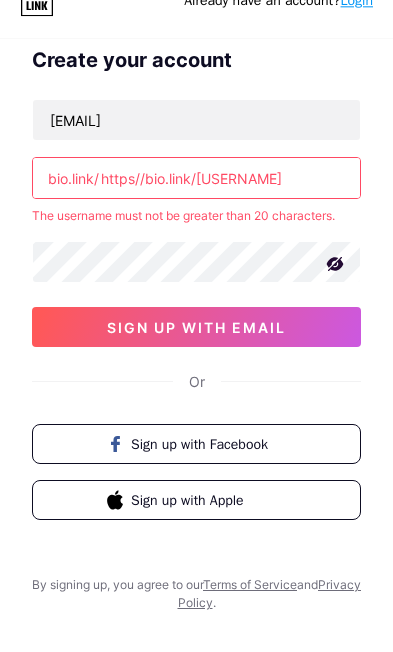 click on "https//bio.link/[USERNAME]" at bounding box center (196, 216) 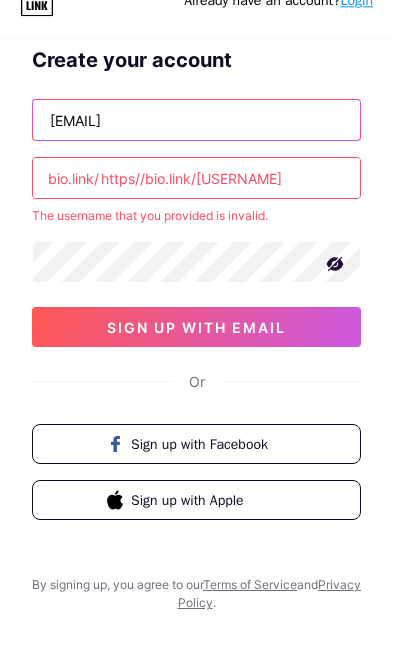 click on "[EMAIL]" at bounding box center [196, 158] 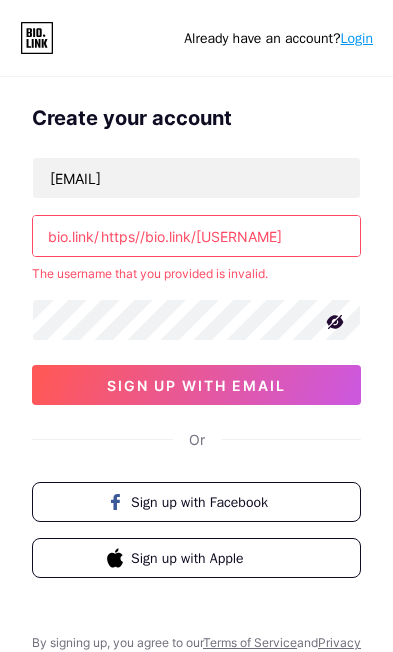 click on "https//bio.link/[USERNAME]" at bounding box center (196, 236) 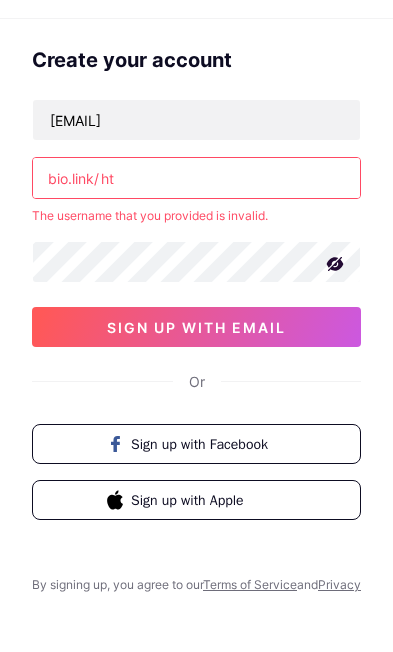 type on "h" 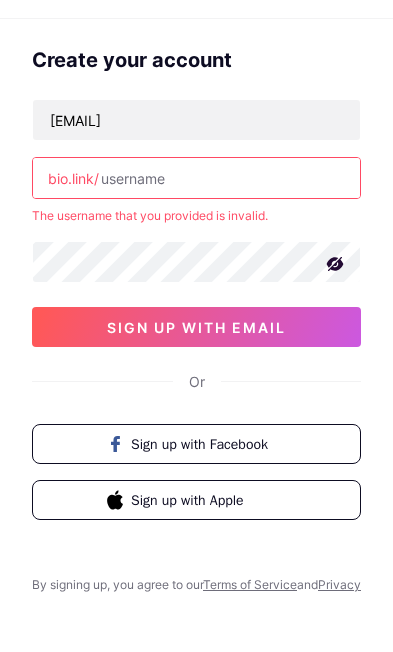 click on "[EMAIL]     bio.link/[USERNAME]       The username that you provided is invalid.                 sign up with email" at bounding box center (196, 281) 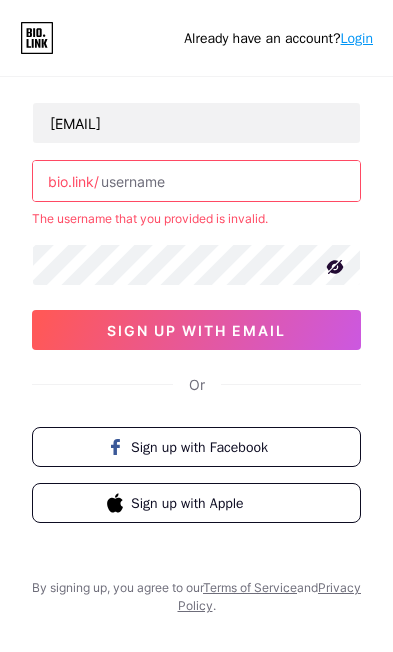 click at bounding box center (196, 181) 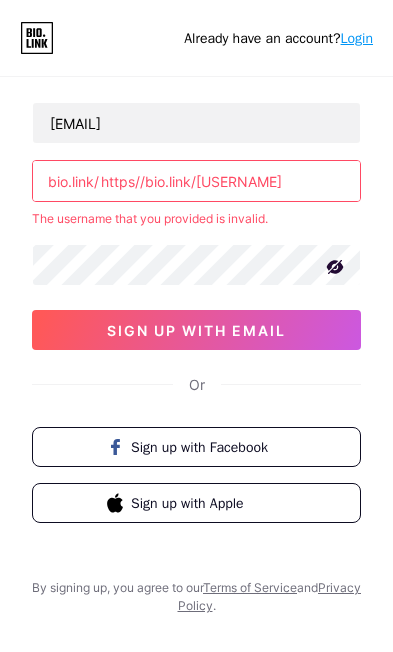 click on "sign up with email" at bounding box center (196, 330) 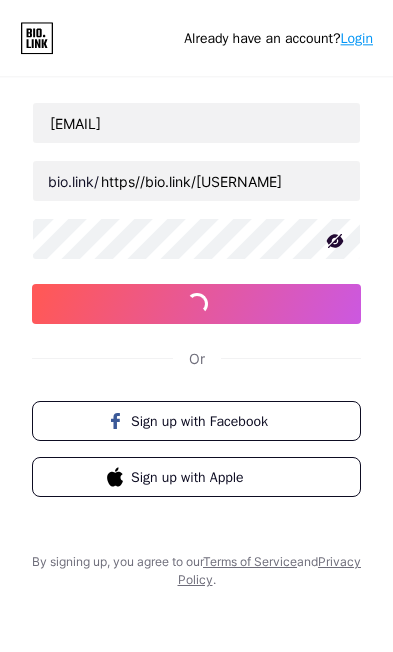 scroll, scrollTop: 67, scrollLeft: 0, axis: vertical 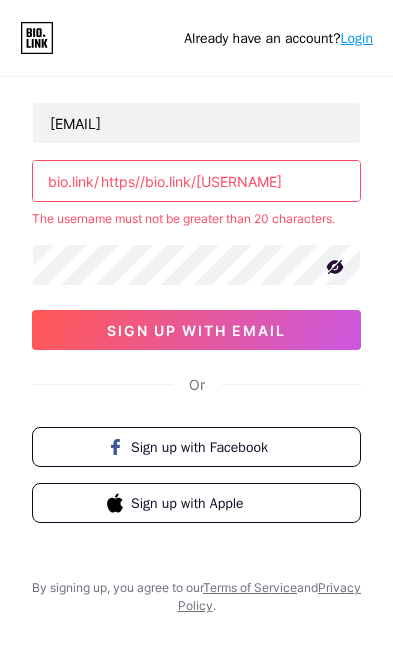 click on "sign up with email" at bounding box center (196, 330) 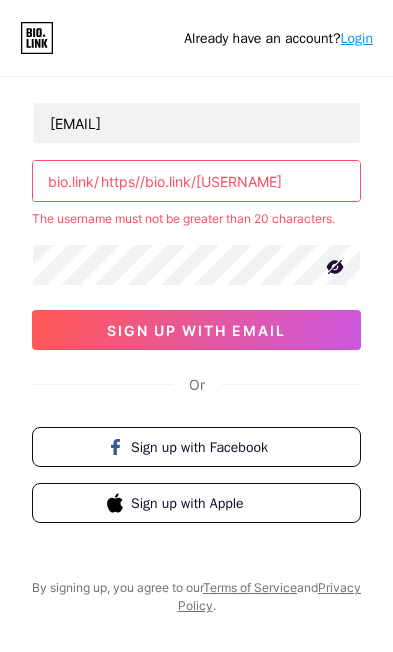 click on "https//bio.link/[USERNAME]" at bounding box center [196, 181] 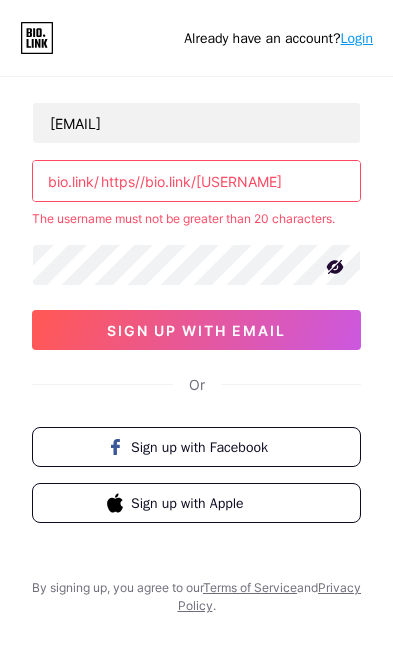 click on "https//bio.link/[USERNAME]" at bounding box center [196, 181] 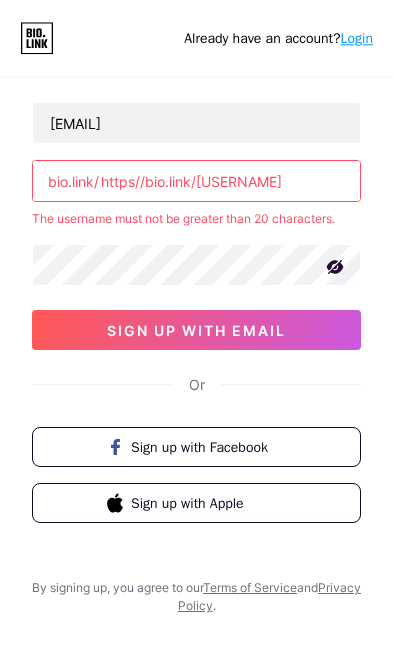 click on "https//bio.link/[USERNAME]" at bounding box center (196, 181) 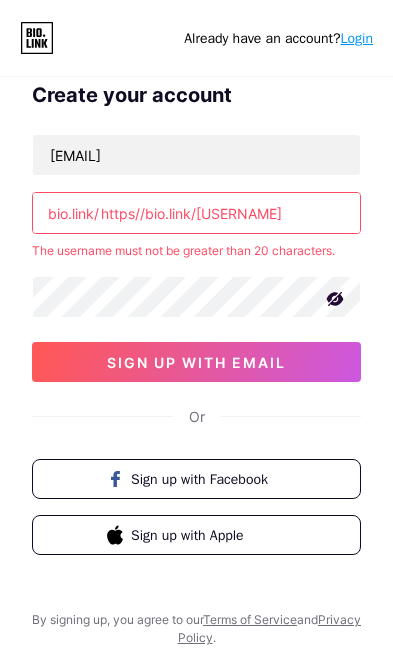 scroll, scrollTop: 22, scrollLeft: 0, axis: vertical 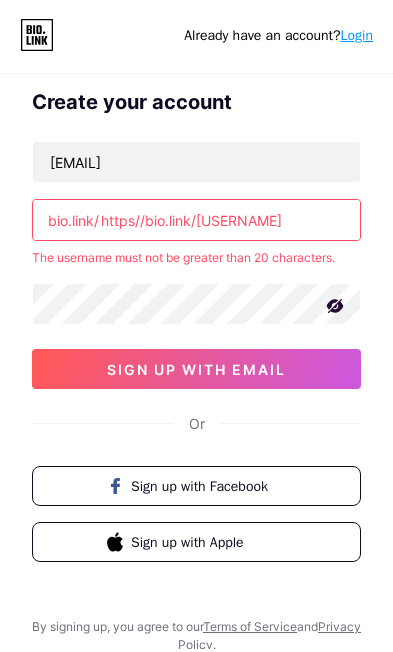 click on "https//bio.link/[USERNAME]" at bounding box center (196, 223) 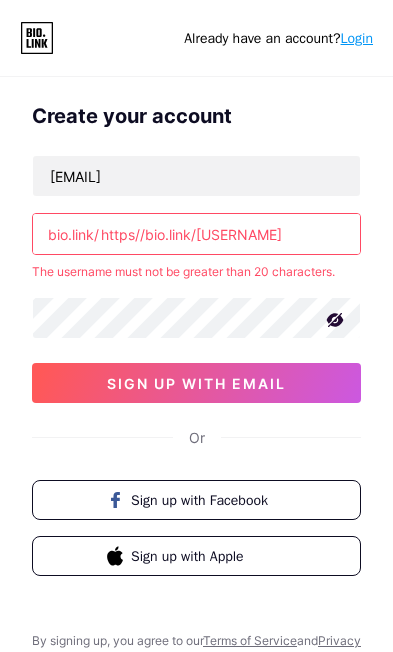 scroll, scrollTop: 8, scrollLeft: 0, axis: vertical 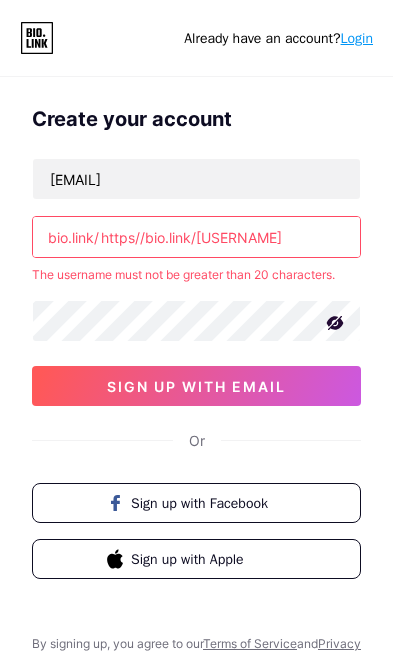 click on "https//bio.link/[USERNAME]" at bounding box center [196, 237] 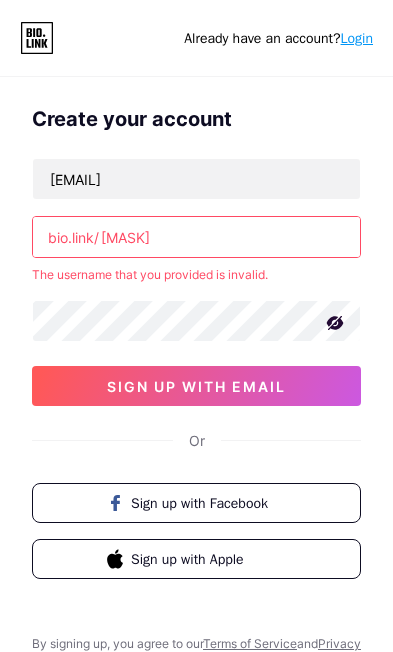 click on "[MASK]" at bounding box center (196, 237) 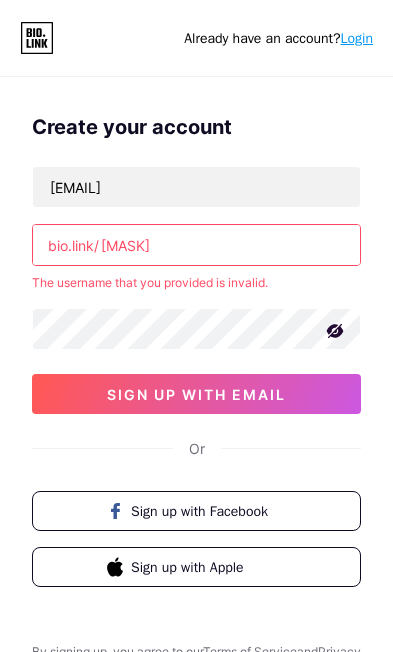 click on "[MASK]" at bounding box center [196, 245] 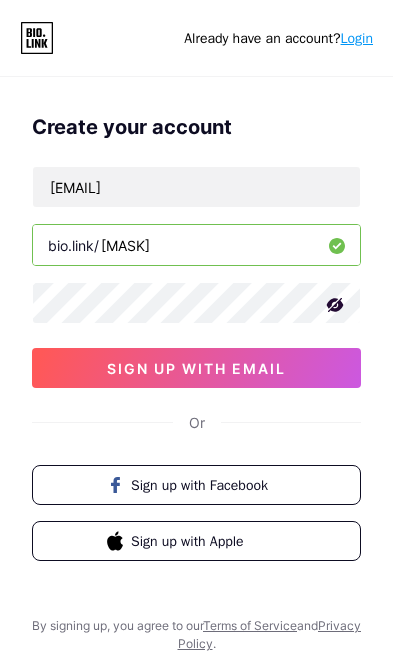 type on "l" 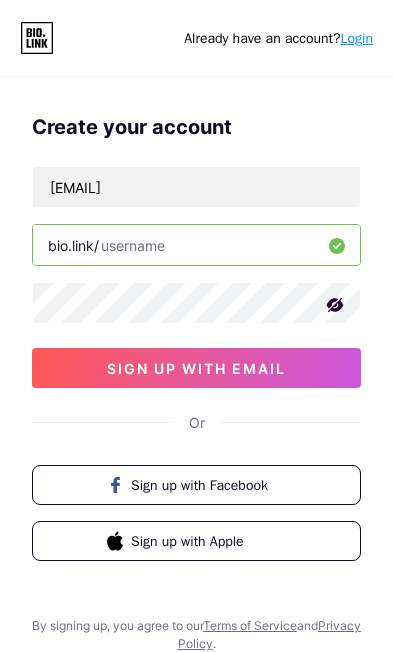 click at bounding box center (196, 245) 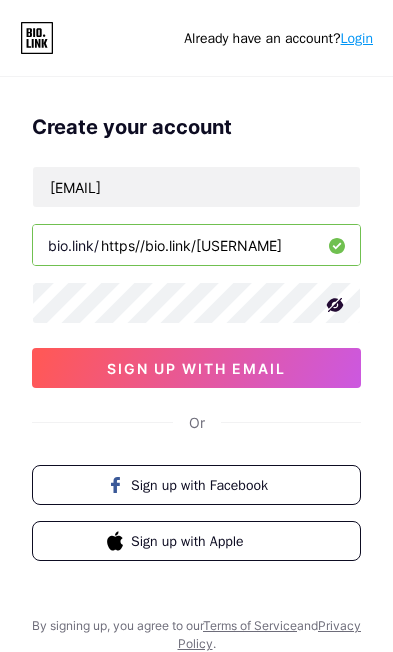 click on "https//bio.link/[USERNAME]" at bounding box center [196, 245] 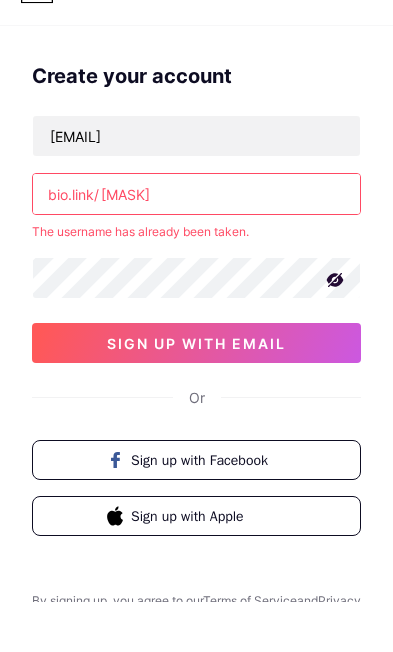 click on "[MASK]" at bounding box center [196, 245] 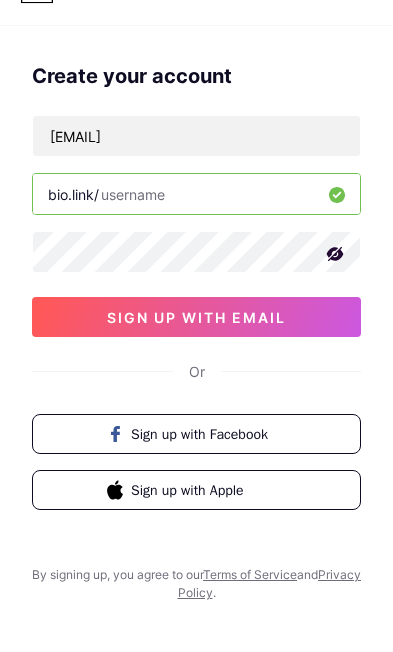 click at bounding box center (196, 245) 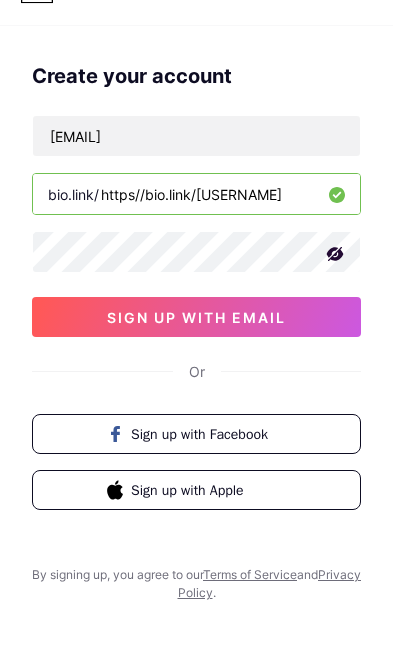 click on "https//bio.link/[USERNAME]" at bounding box center [196, 245] 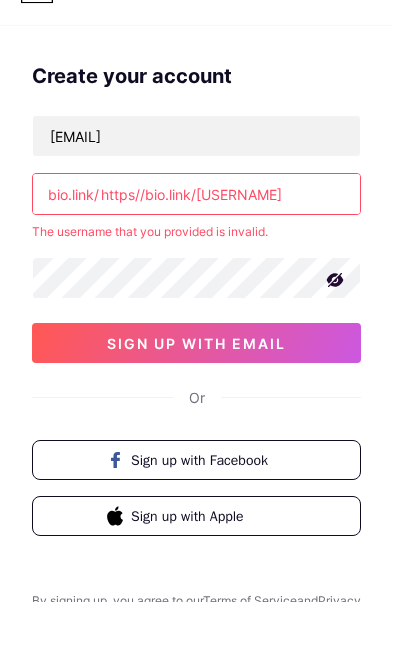 click on "[EMAIL]     bio.link/[USERNAME]     The username that you provided is invalid.                 sign up with email" at bounding box center (196, 290) 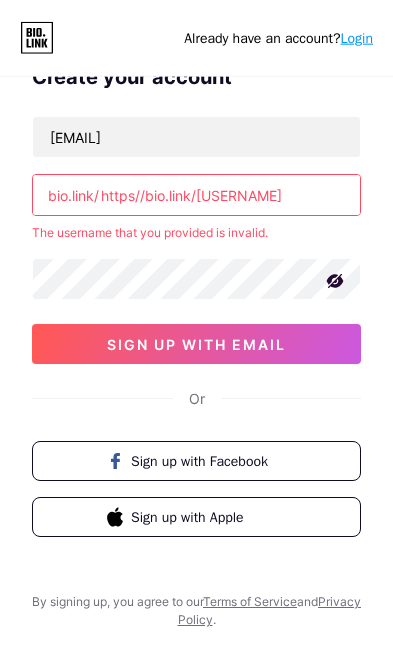 click on "https//bio.link/[USERNAME]" at bounding box center [196, 195] 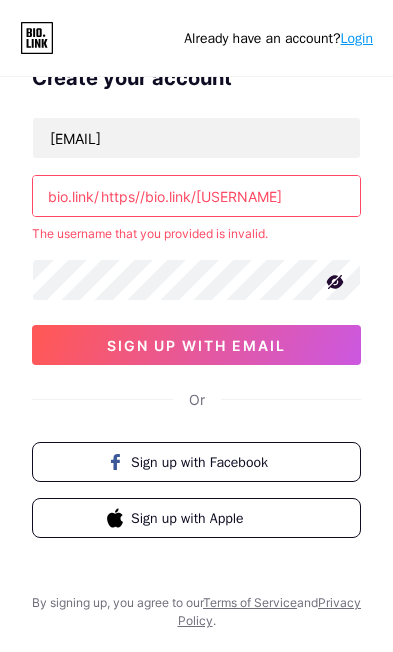click on "https//bio.link/[USERNAME]" at bounding box center (196, 196) 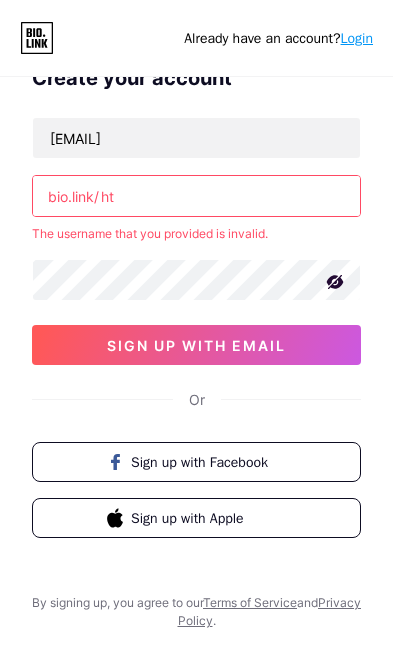 type on "h" 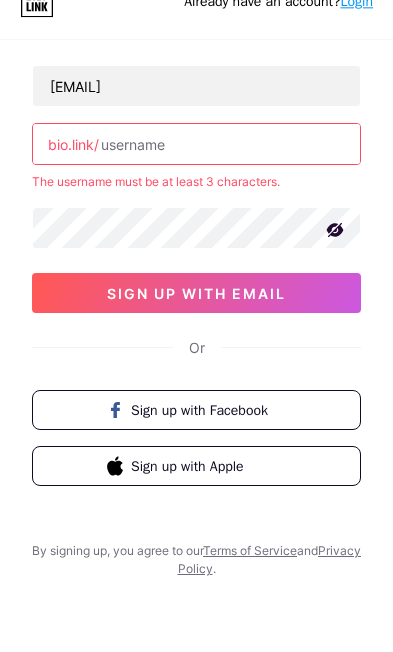scroll, scrollTop: 0, scrollLeft: 0, axis: both 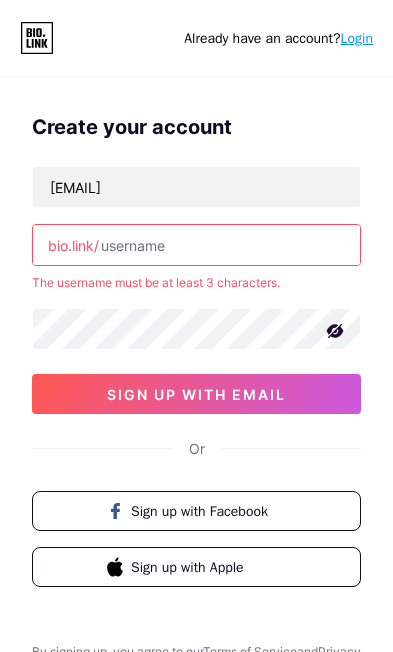 click at bounding box center (196, 245) 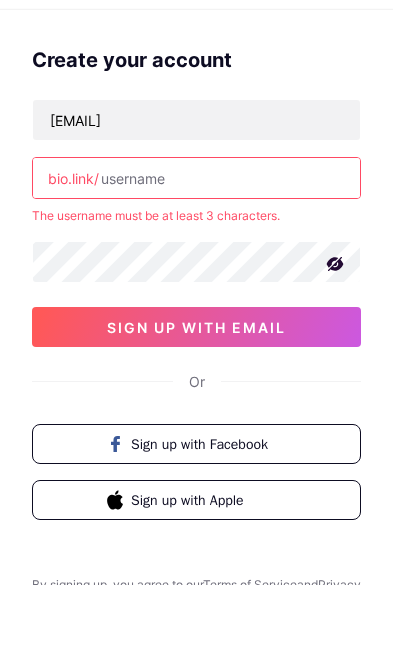click at bounding box center (196, 245) 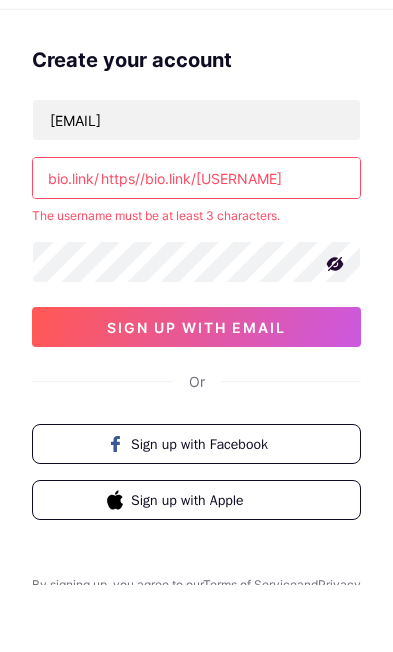 click on "sign up with email" at bounding box center [196, 394] 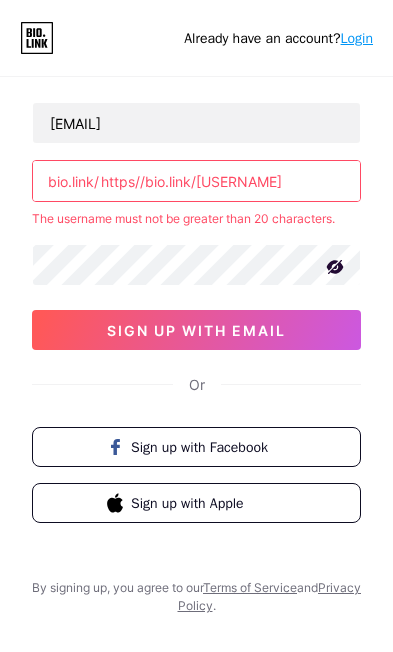 click on "Create your account     [EMAIL]     bio.link/[USERNAME]     The username must not be greater than 20 characters.                 sign up with email         Or       Sign up with Facebook
Sign up with Apple
By signing up, you agree to our  Terms of Service  and  Privacy Policy ." at bounding box center (196, 326) 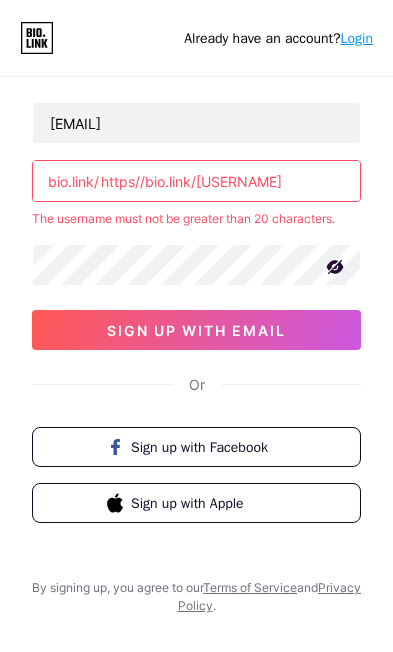 click on "https//bio.link/[USERNAME]" at bounding box center (196, 181) 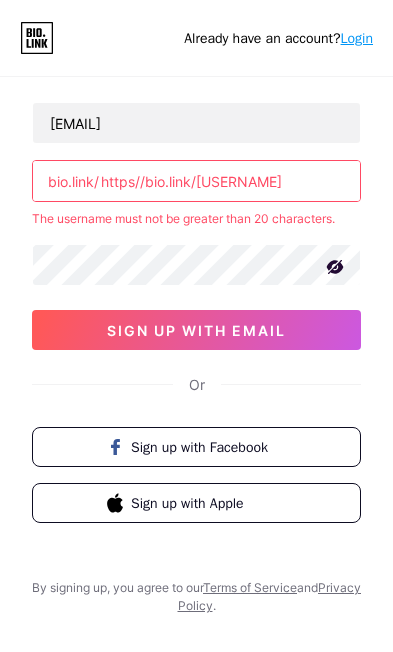 click on "sign up with email" at bounding box center [196, 330] 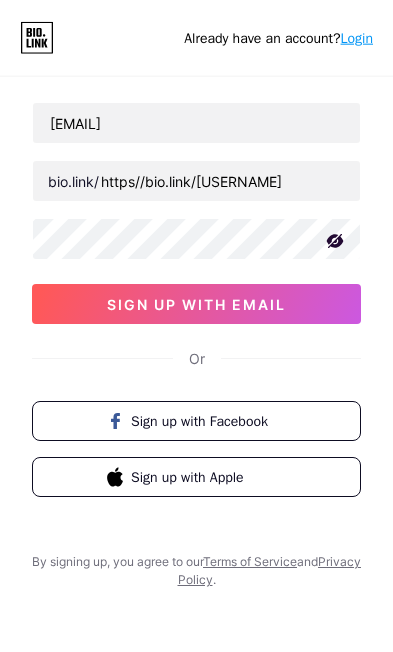 scroll, scrollTop: 0, scrollLeft: 0, axis: both 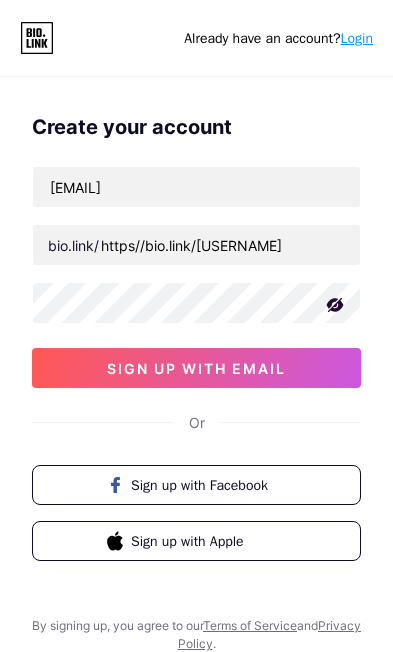 click on "sign up with email" at bounding box center [196, 368] 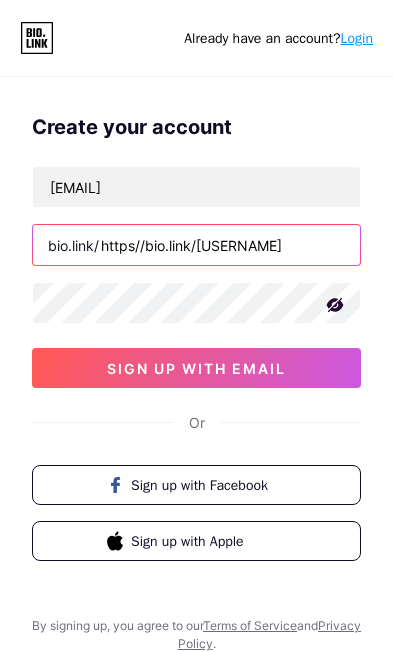 click on "https//bio.link/[USERNAME]" at bounding box center (196, 245) 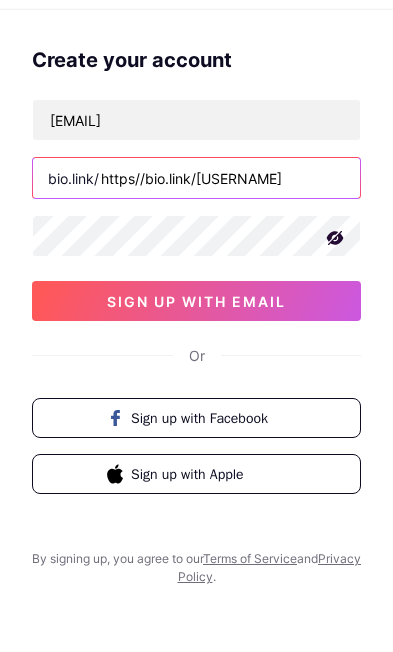 click on "https//bio.link/[USERNAME]" at bounding box center [196, 245] 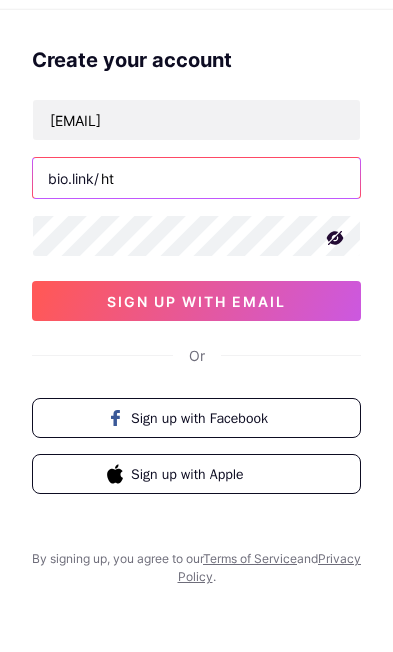 type on "h" 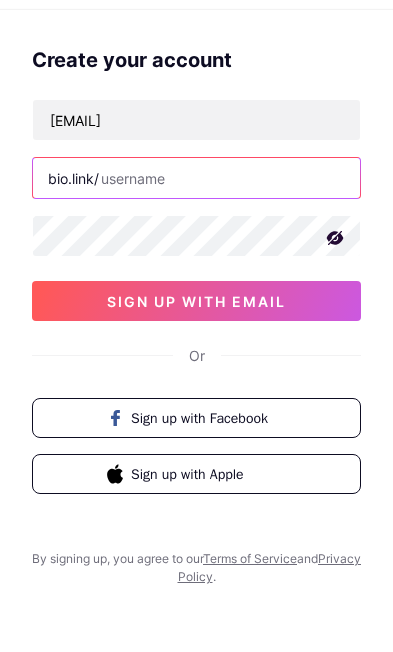 scroll, scrollTop: 67, scrollLeft: 0, axis: vertical 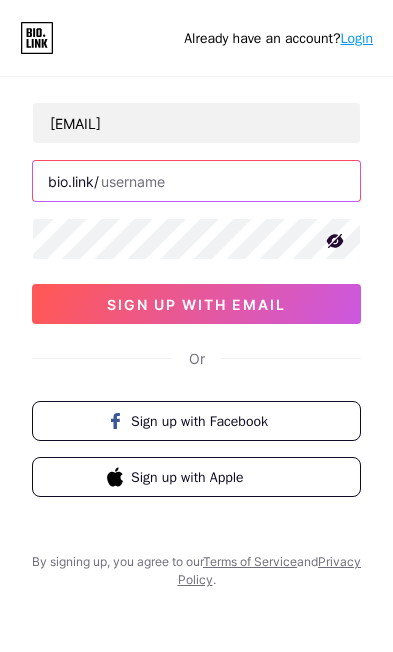 click at bounding box center [196, 181] 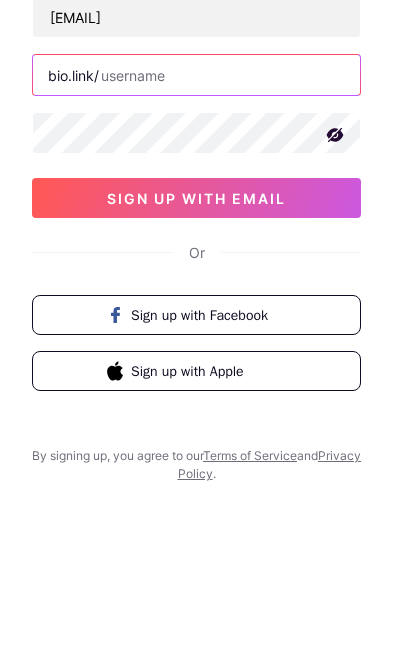 type 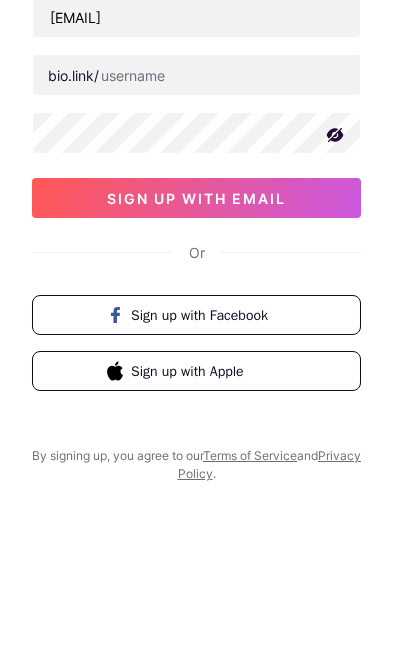 click on "Or" at bounding box center [196, 358] 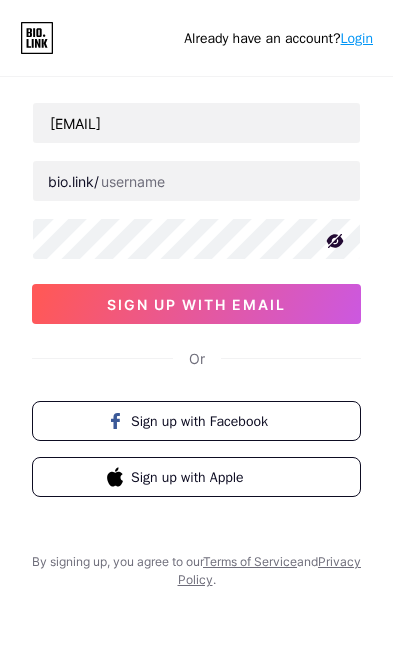 scroll, scrollTop: 0, scrollLeft: 0, axis: both 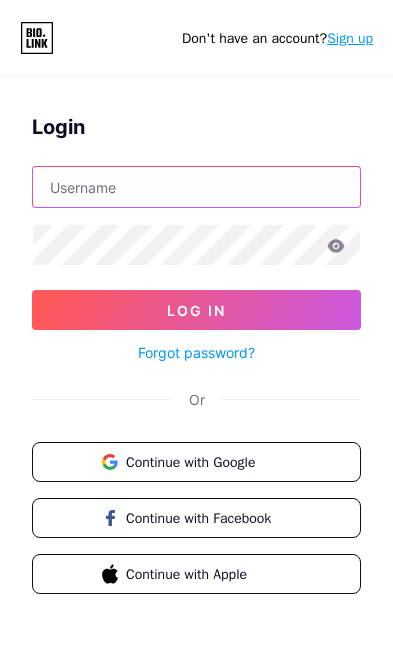 type on "https://bio.link/m5group" 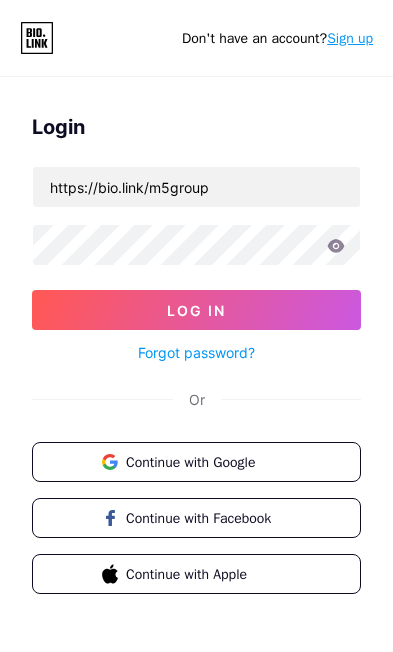click on "Log In" at bounding box center [196, 310] 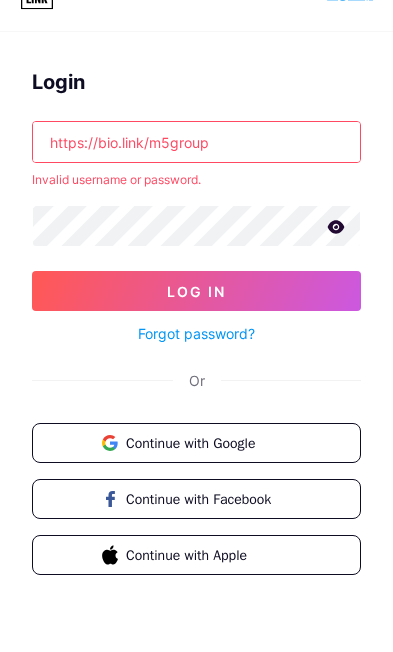 click on "https://bio.link/m5group   Invalid username or password.             Log In
Forgot password?" at bounding box center (196, 278) 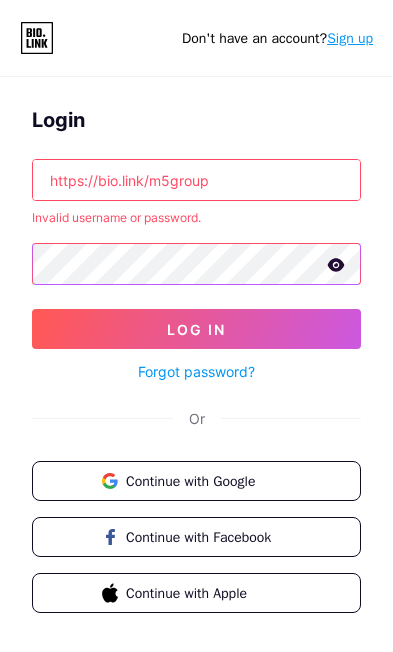 scroll, scrollTop: 0, scrollLeft: 0, axis: both 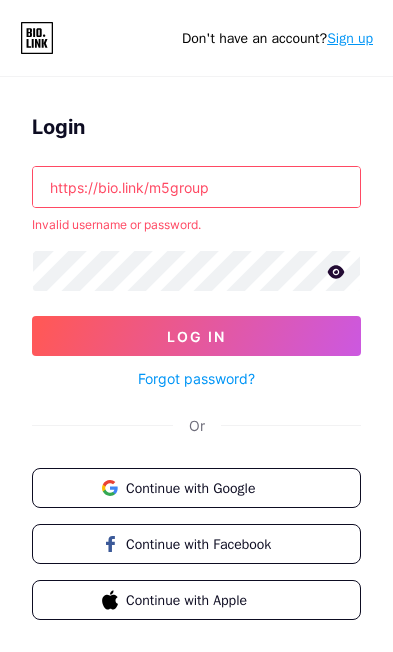 click on "Log In" at bounding box center (196, 336) 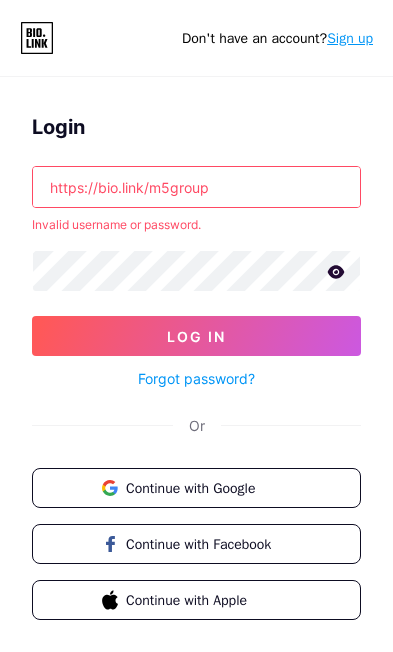 click on "Continue with Google" at bounding box center [196, 488] 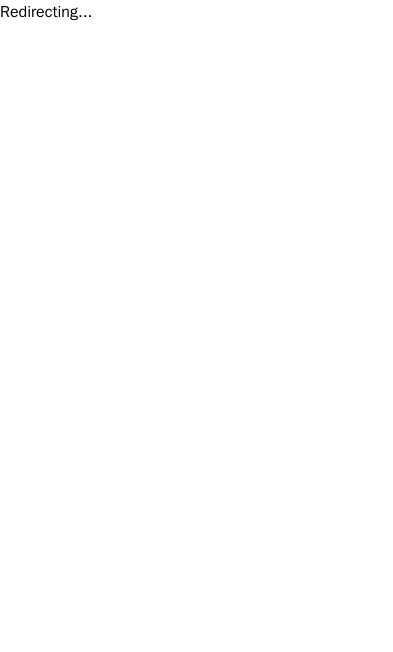 scroll, scrollTop: 35, scrollLeft: 0, axis: vertical 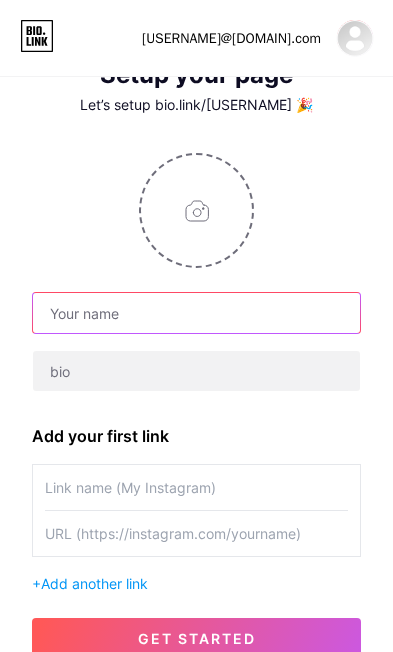 click at bounding box center [196, 313] 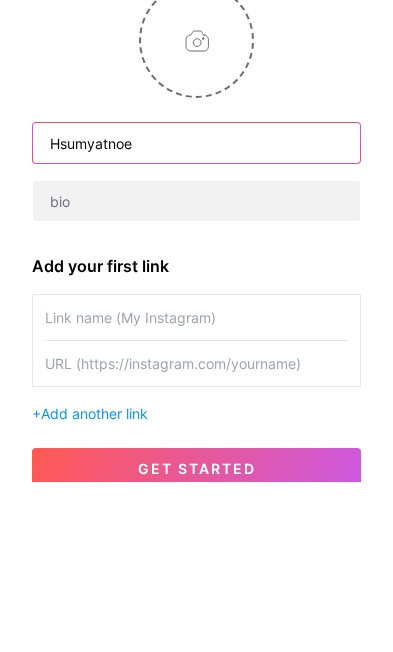 type on "Hsumyatnoe" 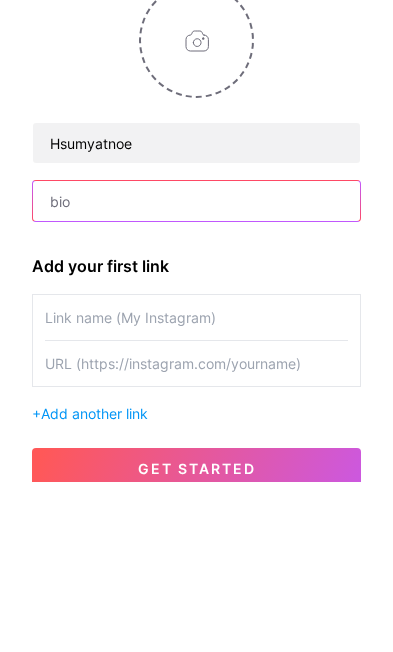 click at bounding box center [196, 371] 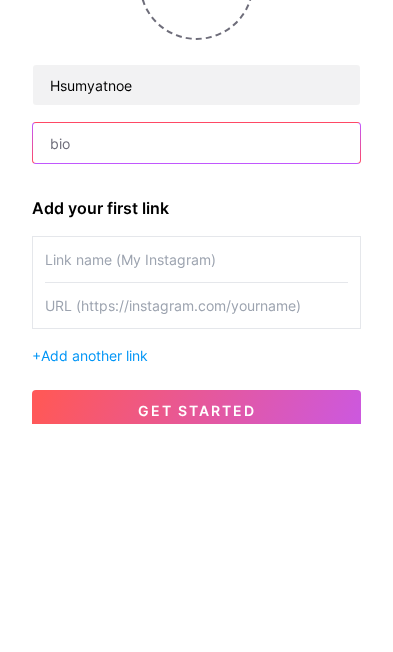 click at bounding box center [196, 371] 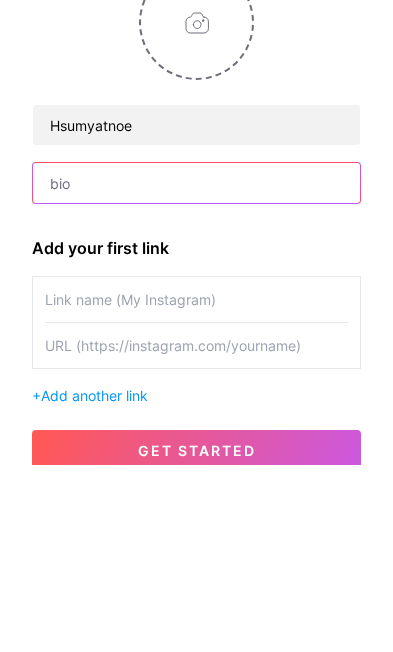 click at bounding box center [196, 371] 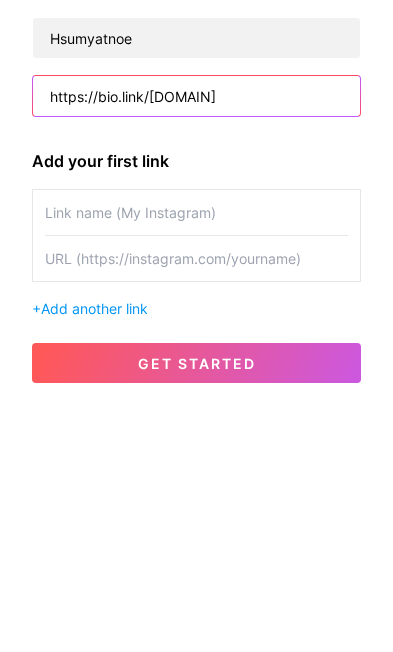 scroll, scrollTop: 53, scrollLeft: 0, axis: vertical 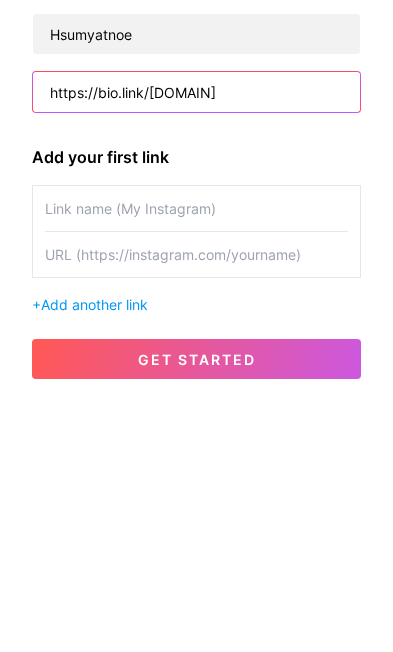 type on "https//bio.link/[USERNAME]" 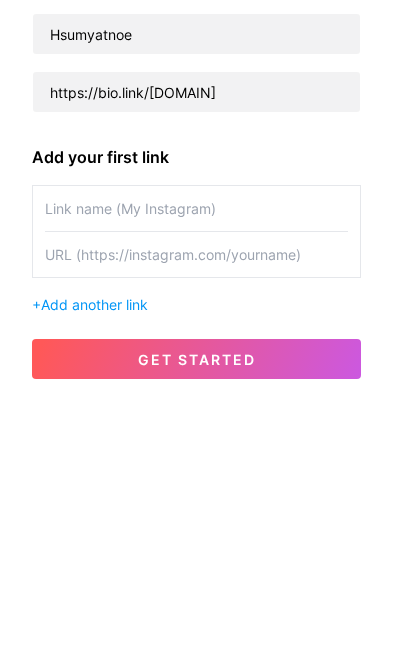 click at bounding box center (196, 469) 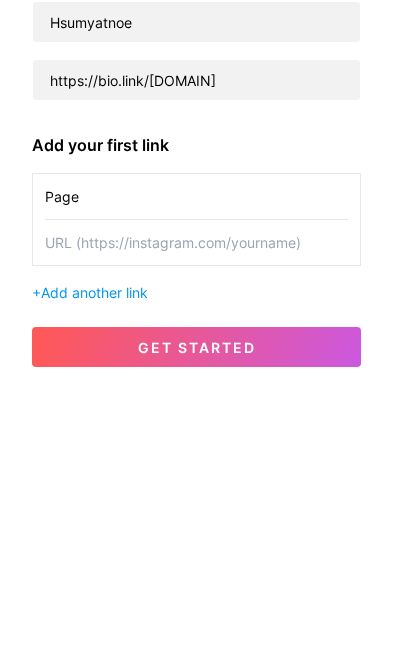 type on "Page" 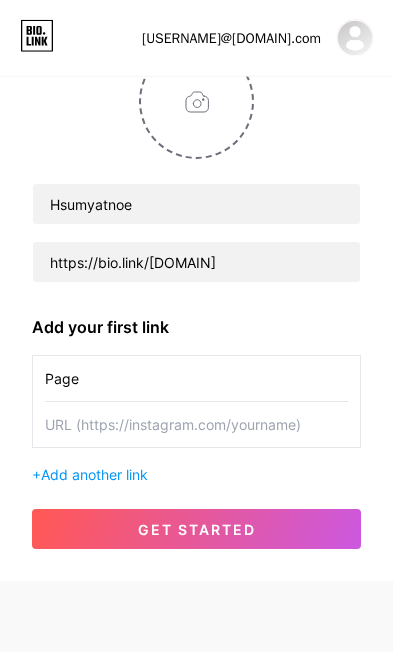 click on "get started" at bounding box center (196, 529) 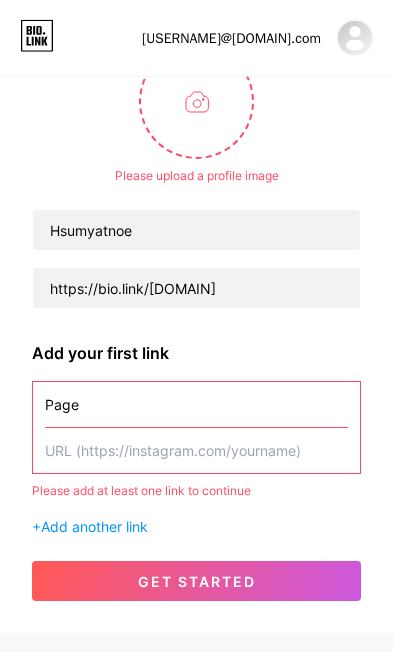 click at bounding box center (196, 450) 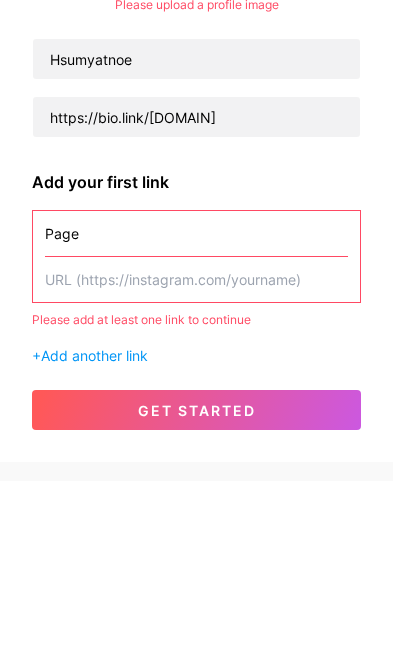type on "F" 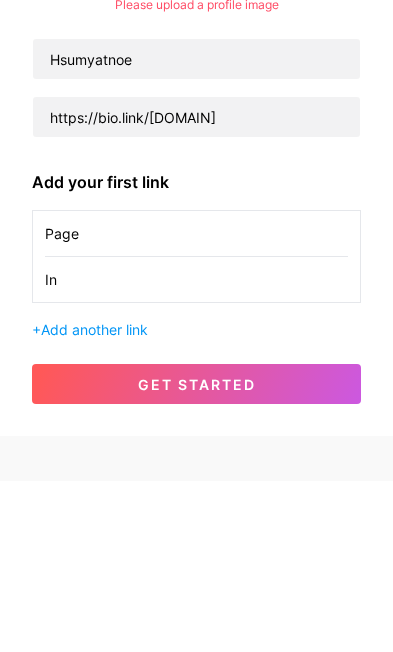 scroll, scrollTop: 144, scrollLeft: 0, axis: vertical 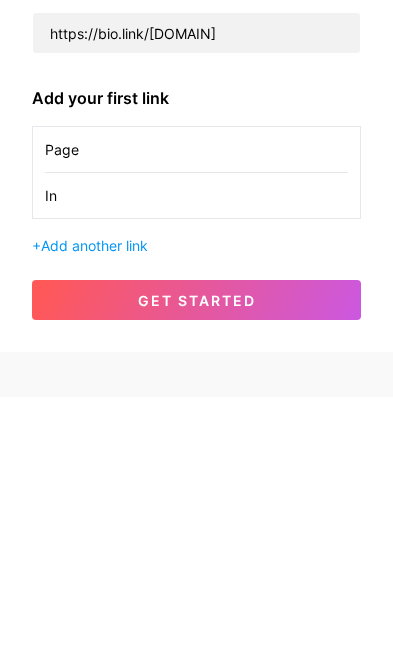 type on "I" 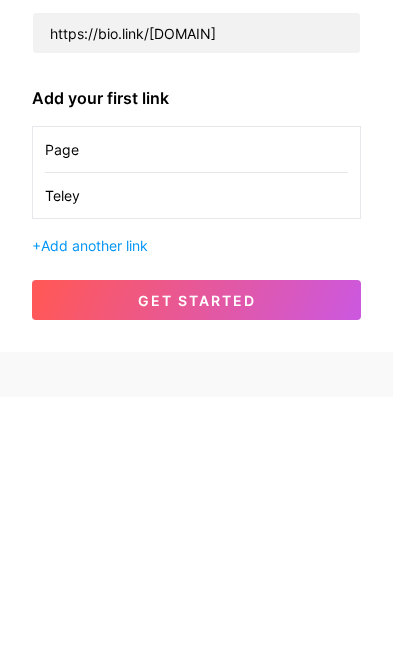 click on "get started" at bounding box center [196, 555] 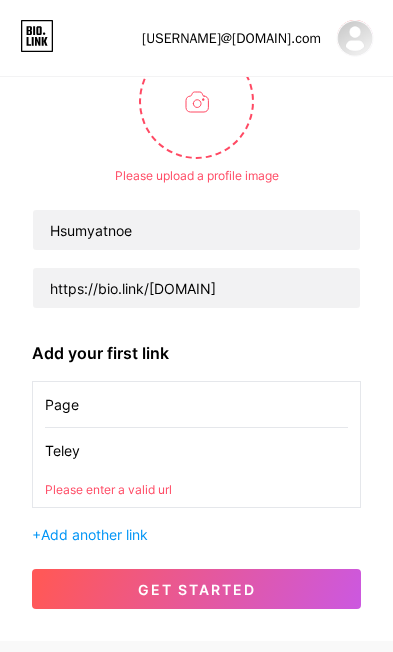 click on "get started" at bounding box center [197, 589] 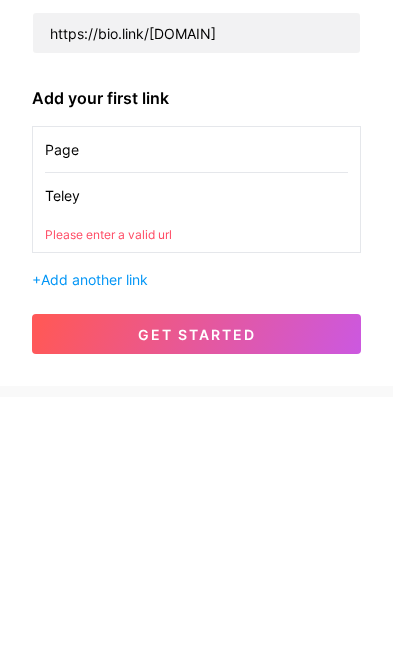 click on "Teley" at bounding box center [196, 450] 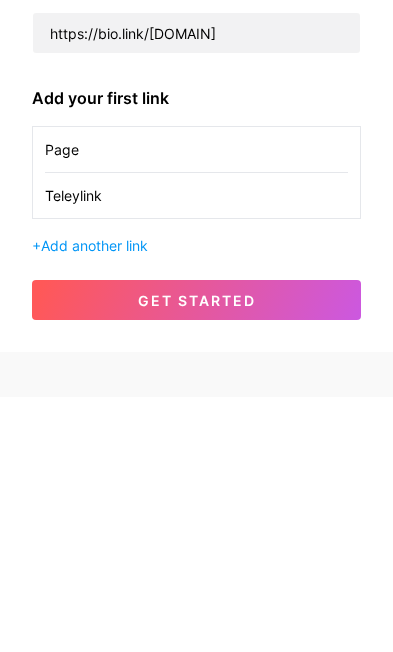 click on "Setup your page   Let’s setup bio.link/caspergi 🎉             Please upload a profile image   Hsumyatnoe     https://bio.link/m5group   Please upload a profile image   Add your first link   Page   Teleylink
+  Add another link     get started" at bounding box center [196, 246] 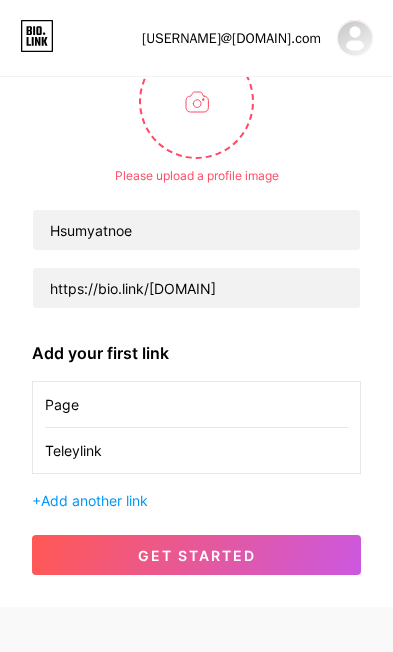 click on "Please upload a profile image   Hsumyatnoe     https://bio.link/m5group   Please upload a profile image   Add your first link   Page   Teleylink
+  Add another link     get started" at bounding box center (196, 317) 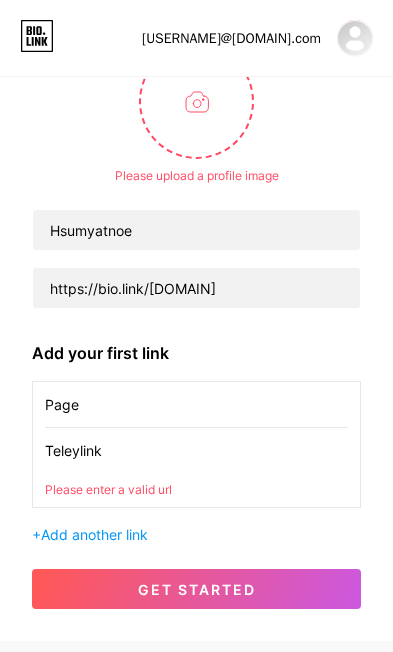 click on "Teleylink" at bounding box center (196, 450) 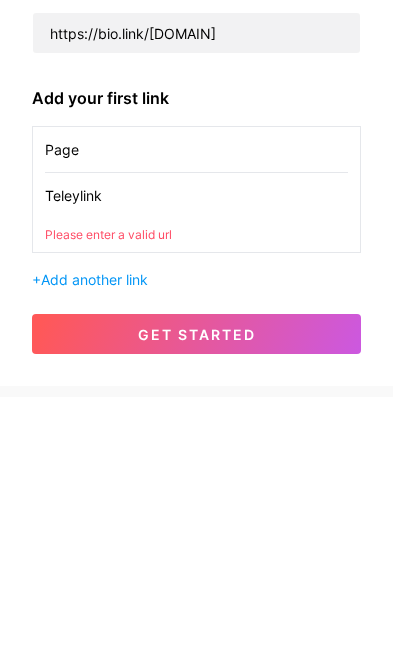click on "Page   Teleylink   Please enter a valid url" at bounding box center (196, 444) 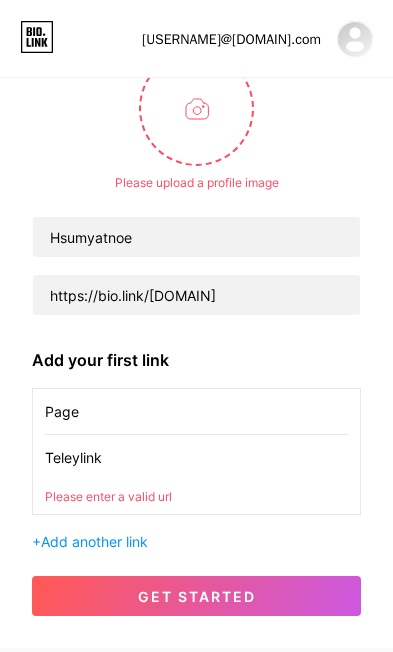 click on "Teleylink" at bounding box center [196, 456] 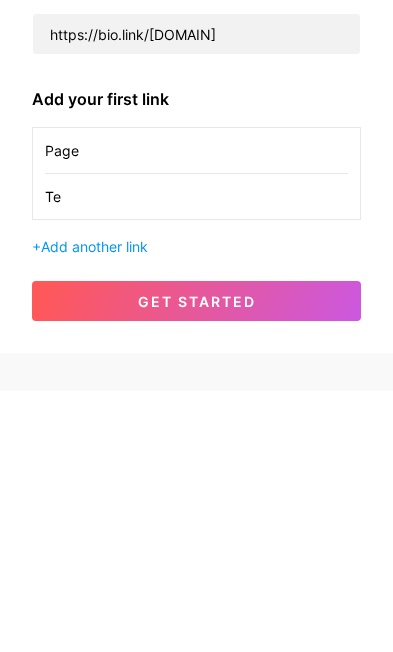type on "T" 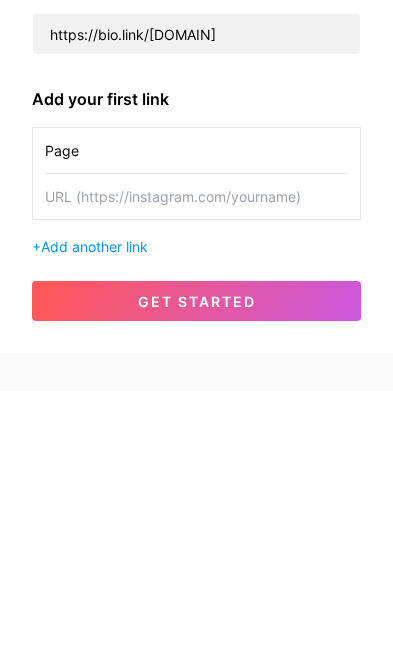 click at bounding box center [196, 457] 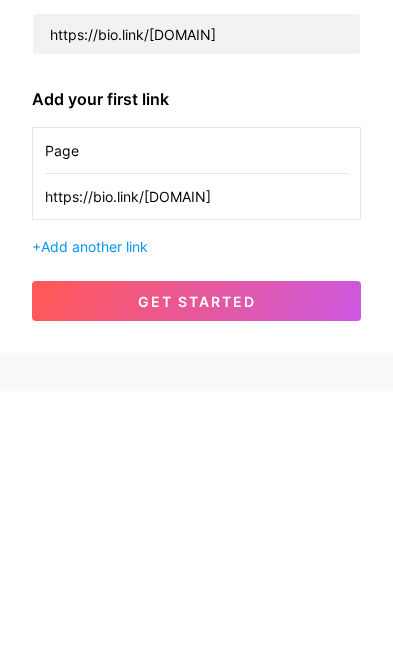 type on "https//bio.link/[USERNAME]" 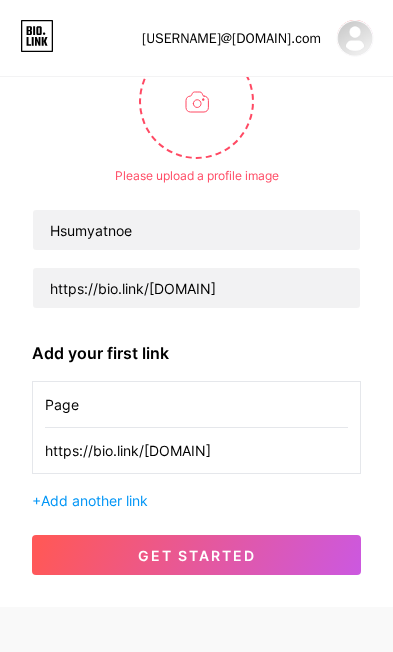 click on "get started" at bounding box center [196, 555] 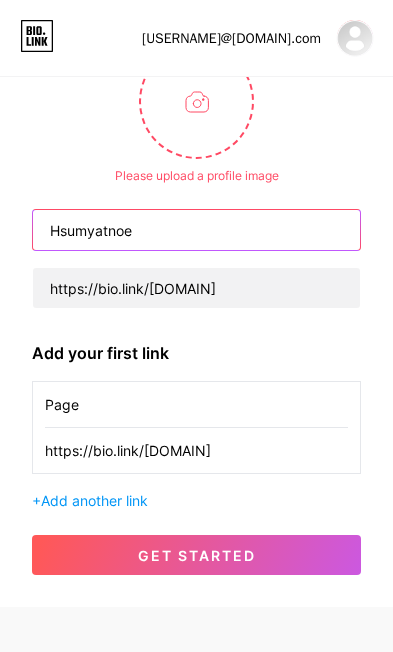 click on "Hsumyatnoe" at bounding box center [196, 230] 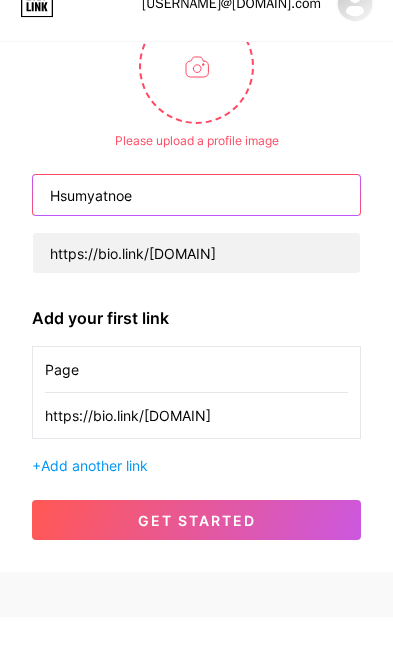 click on "Hsumyatnoe" at bounding box center (196, 230) 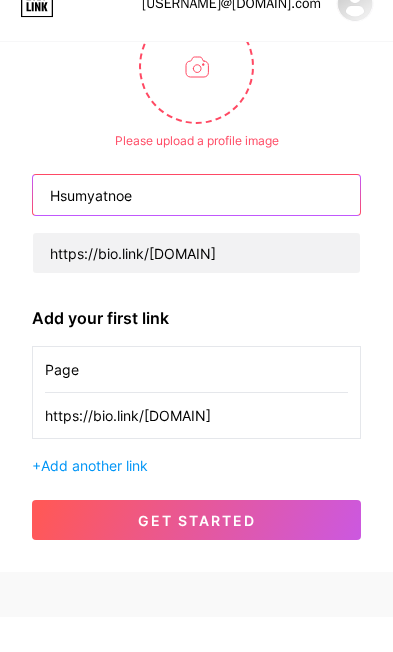 click on "Hsumyatnoe" at bounding box center (196, 230) 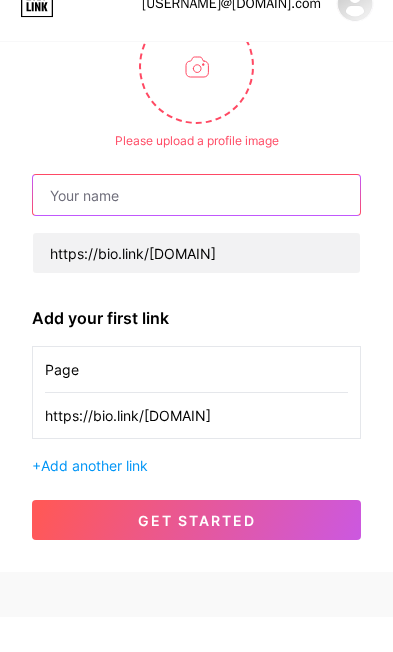 type on "[EMAIL]" 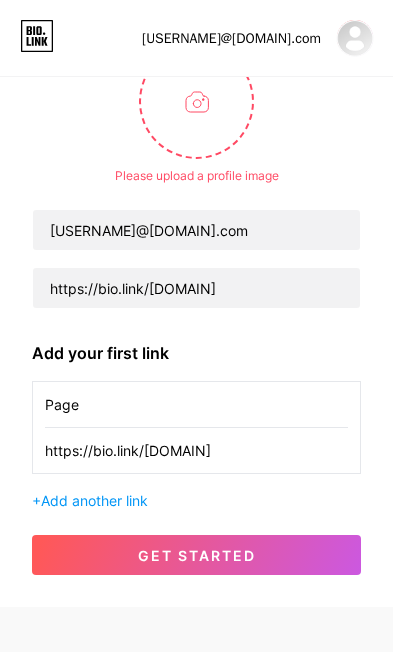 click on "get started" at bounding box center (196, 555) 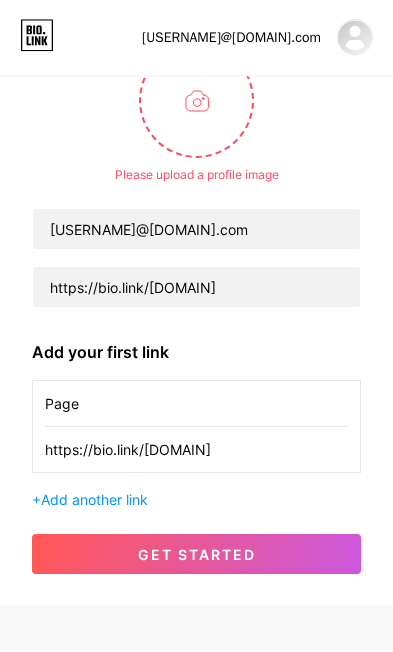 scroll, scrollTop: 144, scrollLeft: 0, axis: vertical 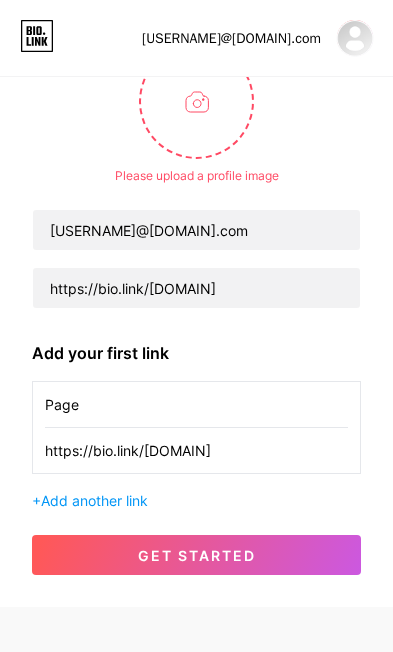 click on "get started" at bounding box center [196, 555] 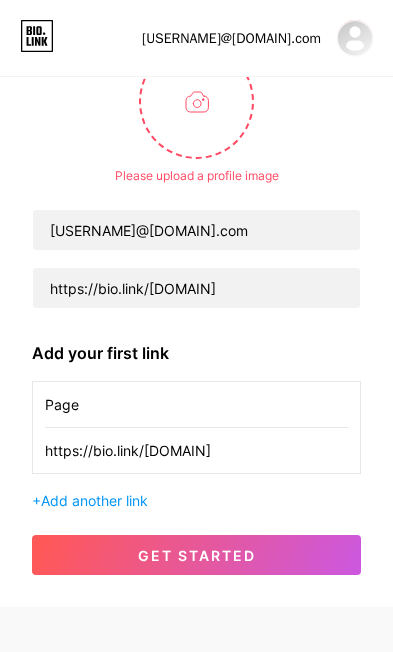 click on "+  Add another link" at bounding box center (196, 500) 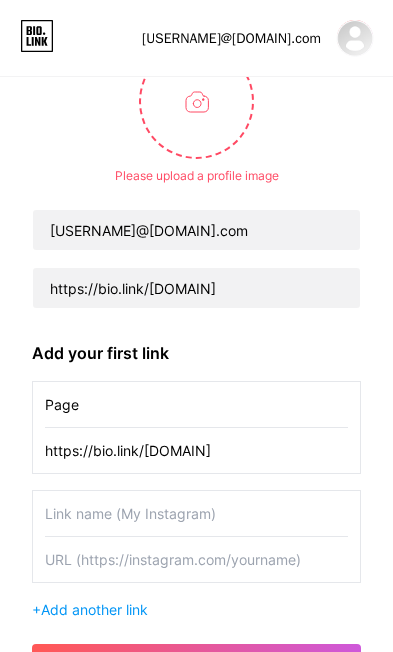 click at bounding box center [196, 513] 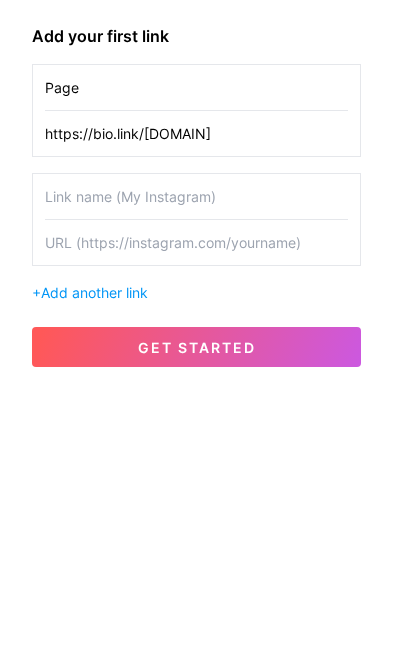 scroll, scrollTop: 144, scrollLeft: 0, axis: vertical 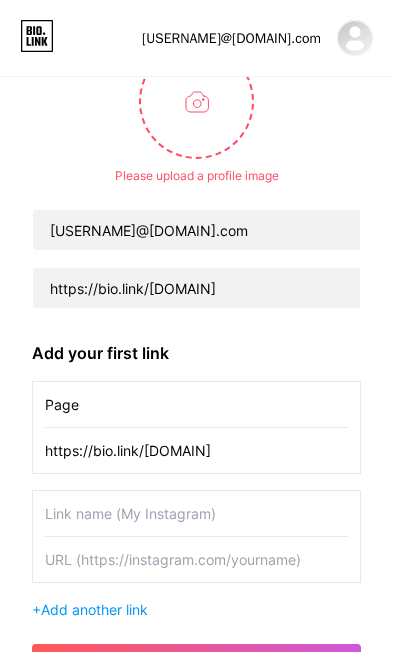 click on "get started" at bounding box center [196, 664] 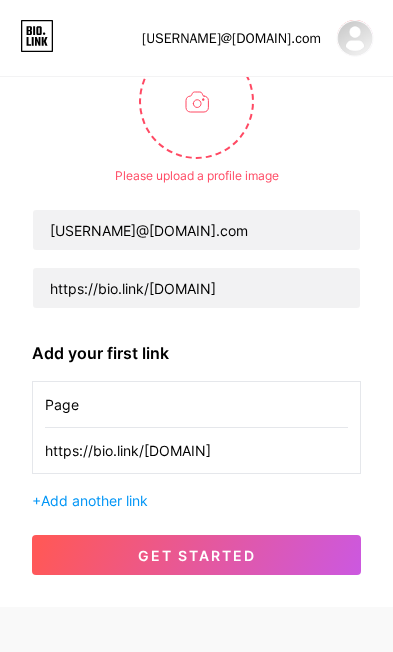 click on "get started" at bounding box center (196, 555) 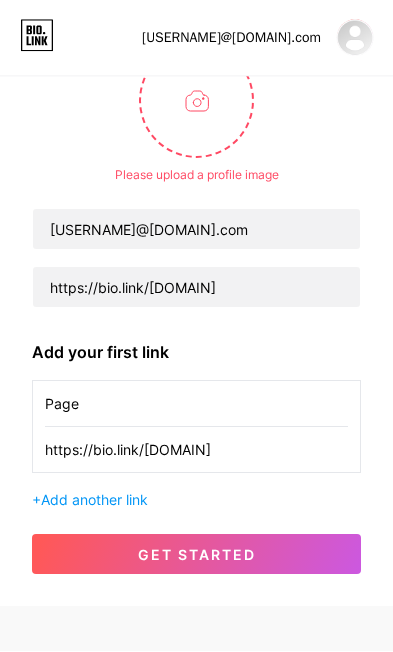 scroll, scrollTop: 144, scrollLeft: 0, axis: vertical 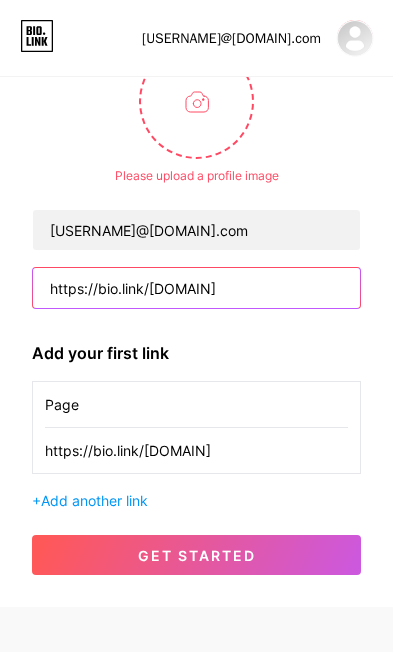 click on "https//bio.link/[USERNAME]" at bounding box center (196, 288) 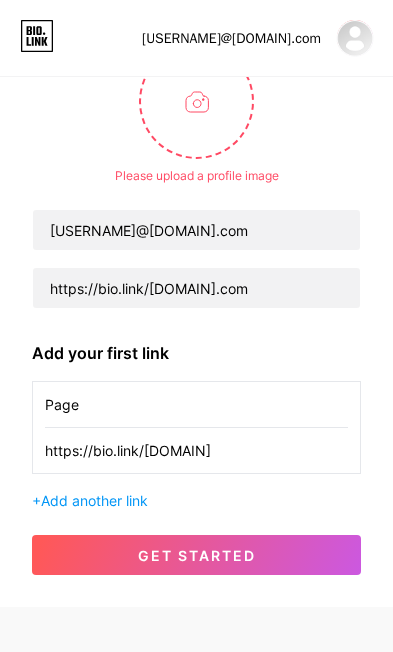 click on "get started" at bounding box center [196, 555] 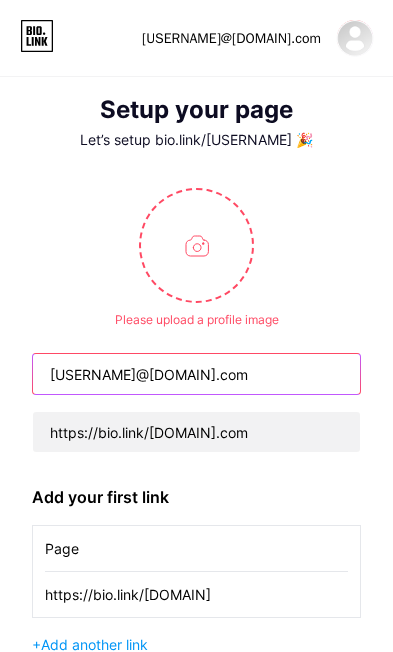 click on "[EMAIL]" at bounding box center (196, 374) 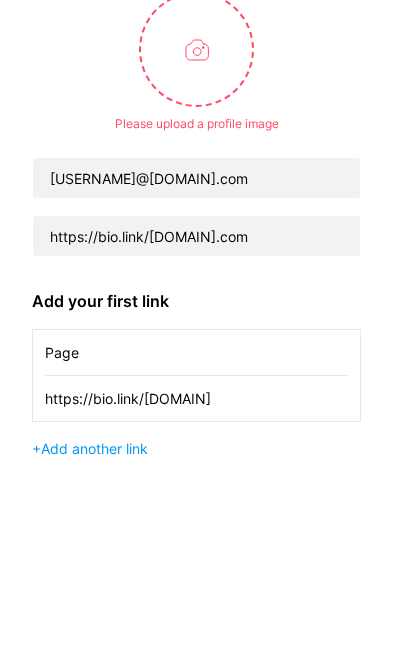 click on "Please upload a profile image   casper.of.butterfly.gal@gmail.com     https://bio.link/m5group.com   Please upload a profile image   Add your first link   Page   https://bio.link/m5group
+  Add another link     get started" at bounding box center [196, 453] 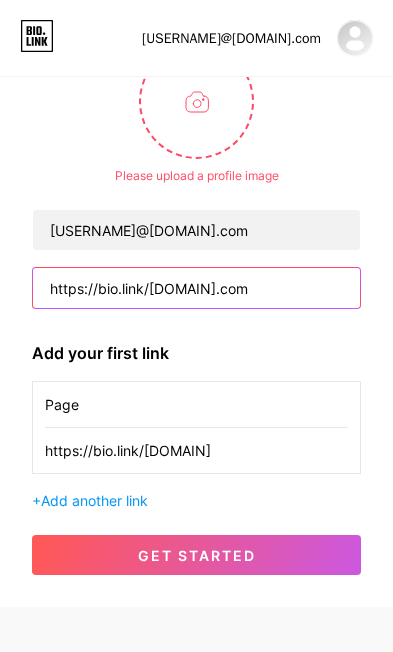 click on "https://bio.link/m5group.com" at bounding box center [196, 288] 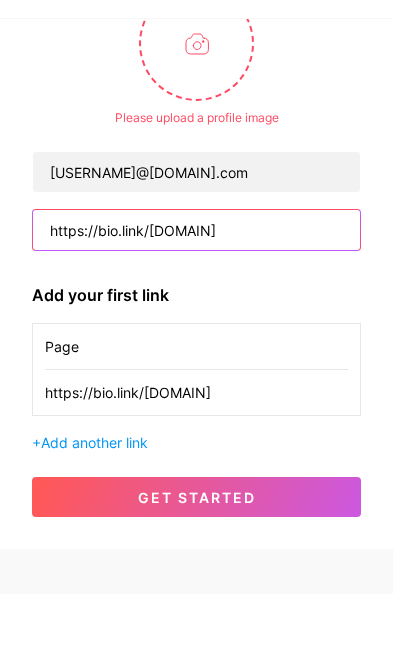 type on "https//bio.link/[USERNAME]" 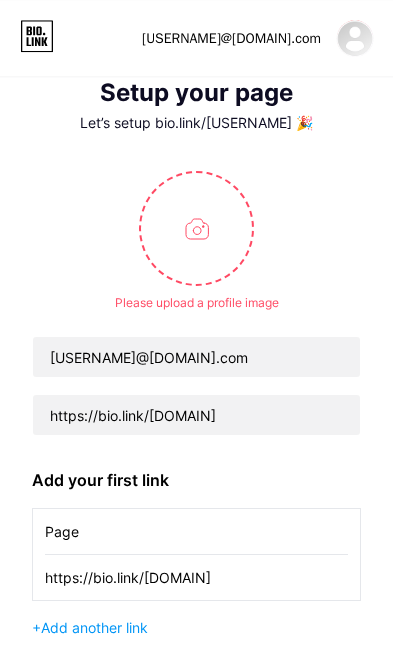 scroll, scrollTop: 0, scrollLeft: 0, axis: both 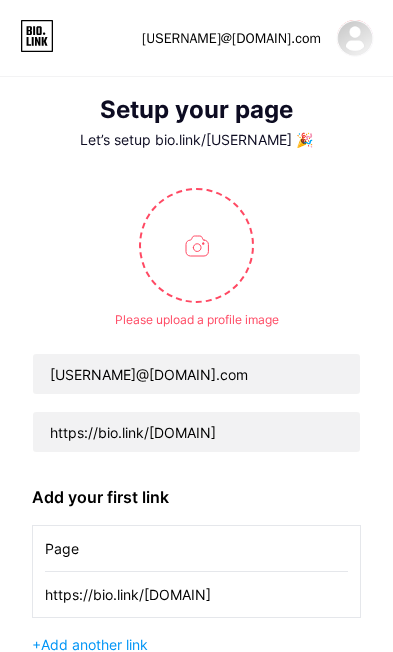 click at bounding box center (196, 245) 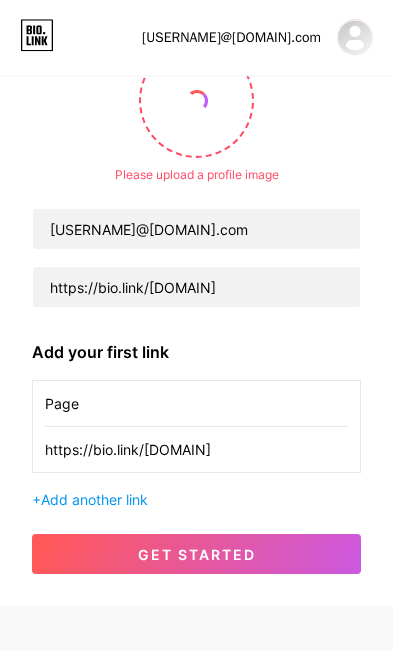scroll, scrollTop: 144, scrollLeft: 0, axis: vertical 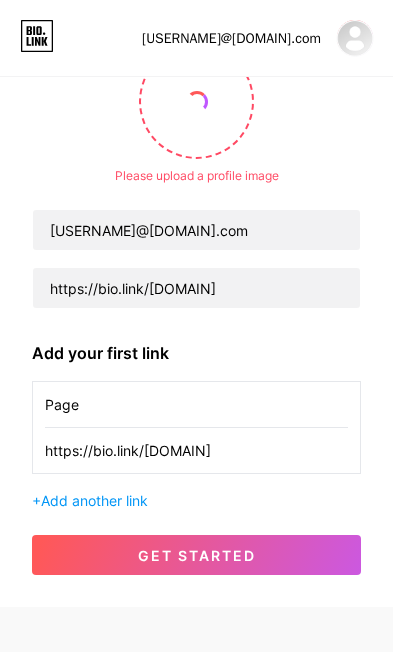 click on "get started" at bounding box center (196, 555) 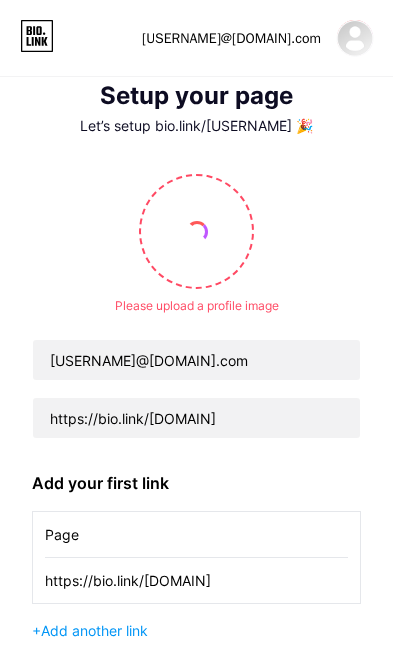 scroll, scrollTop: 0, scrollLeft: 0, axis: both 